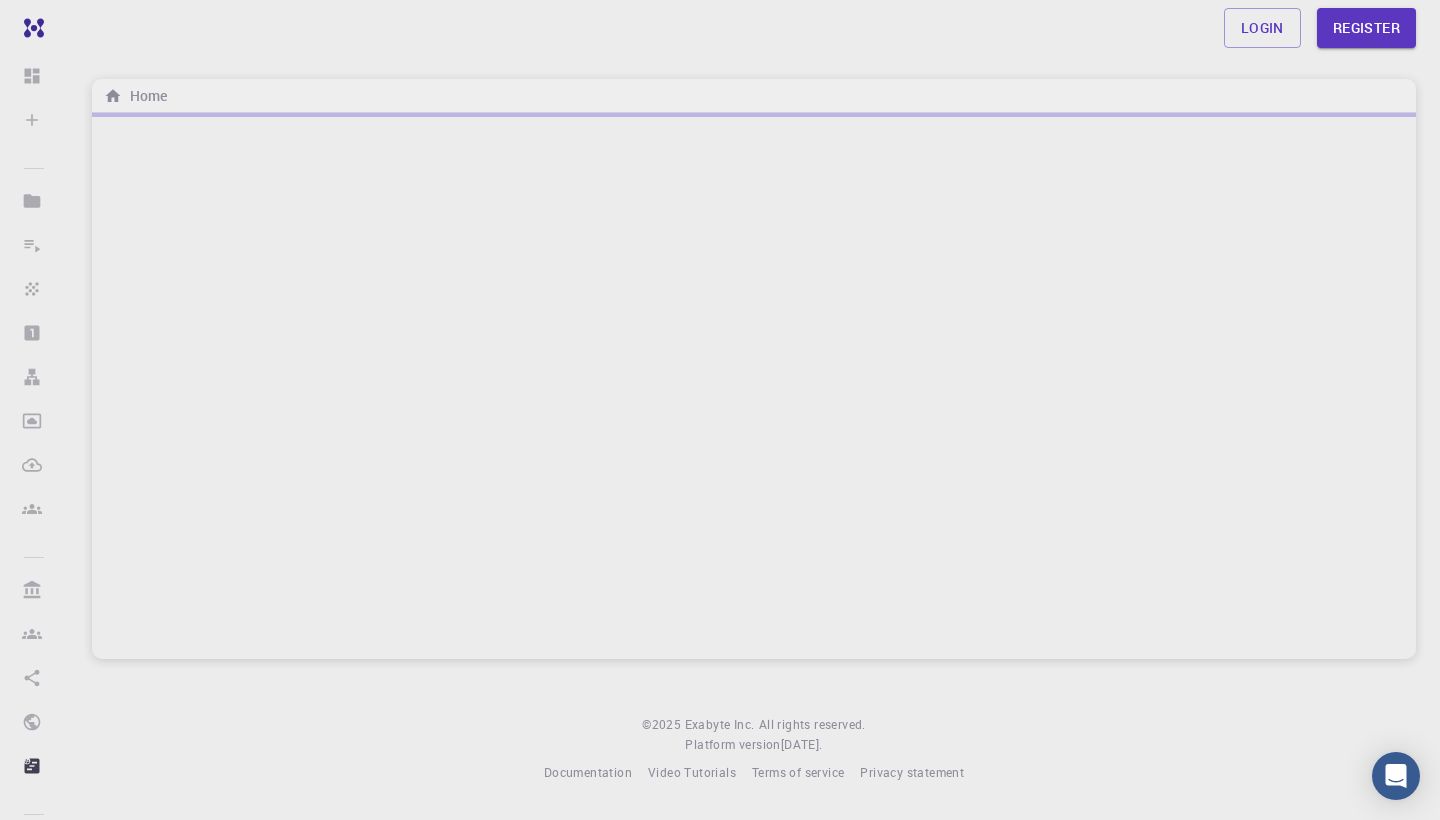 scroll, scrollTop: 0, scrollLeft: 0, axis: both 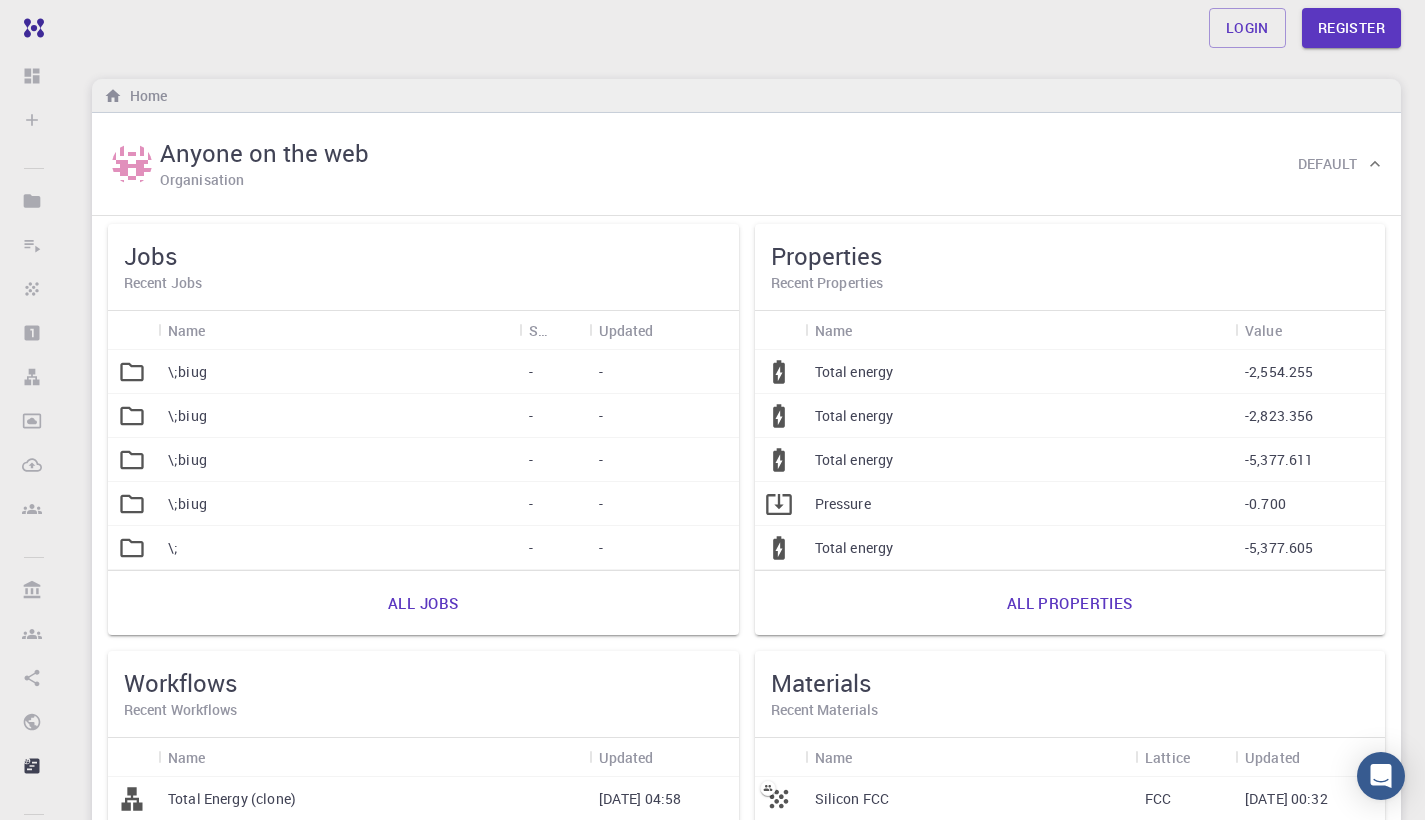 click on "Home" at bounding box center (746, 96) 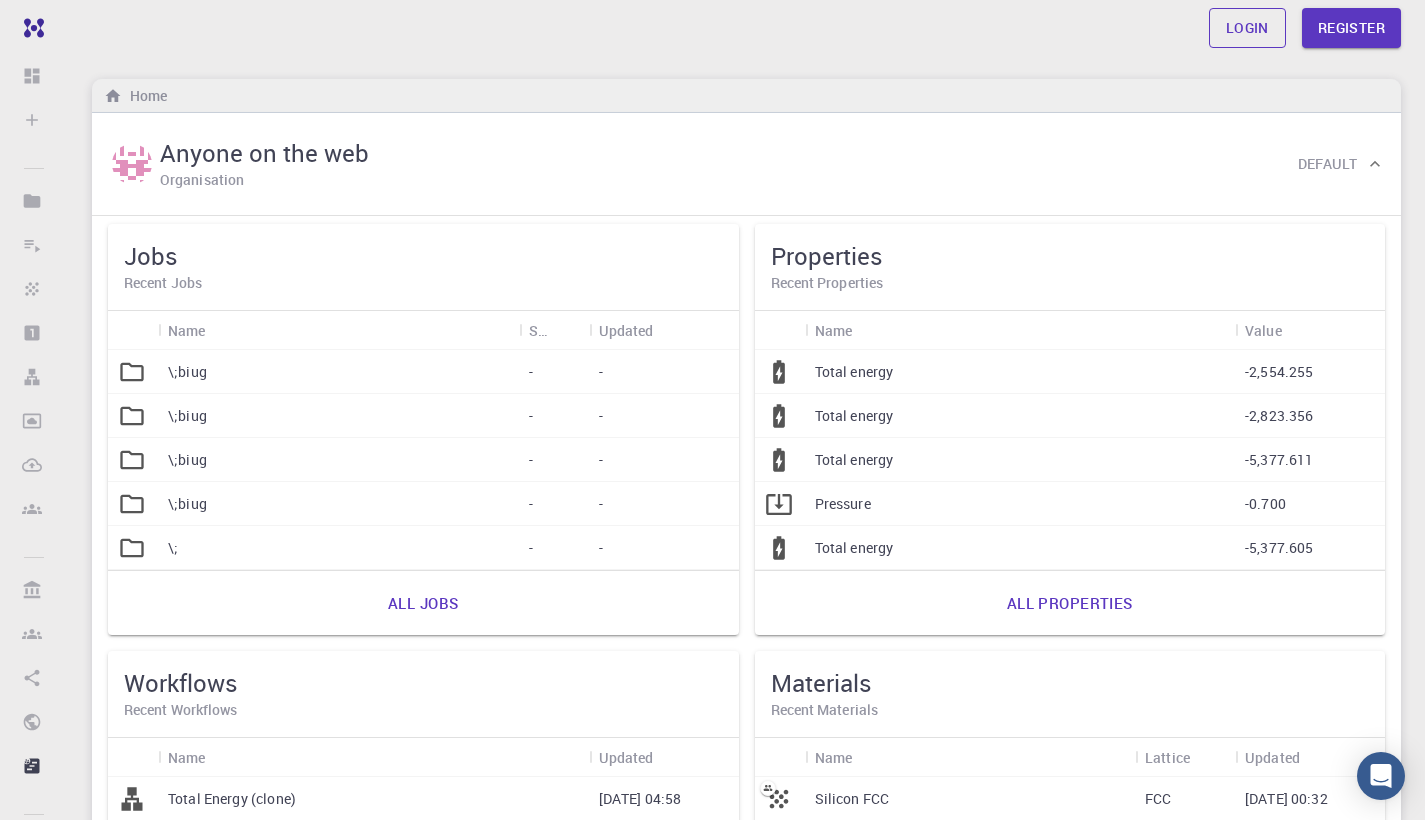 click on "Login" at bounding box center [1247, 28] 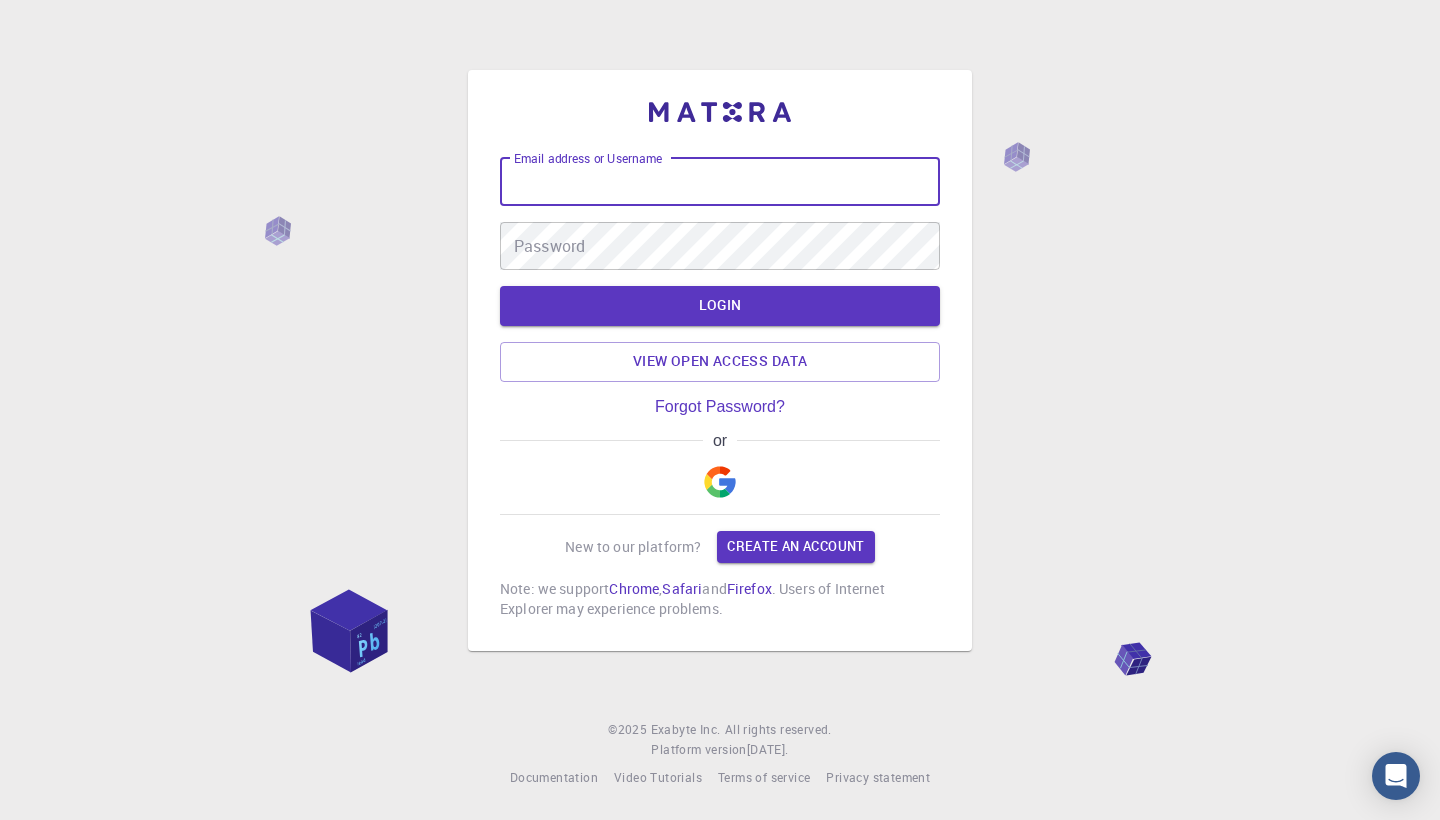 type on "imrankhan" 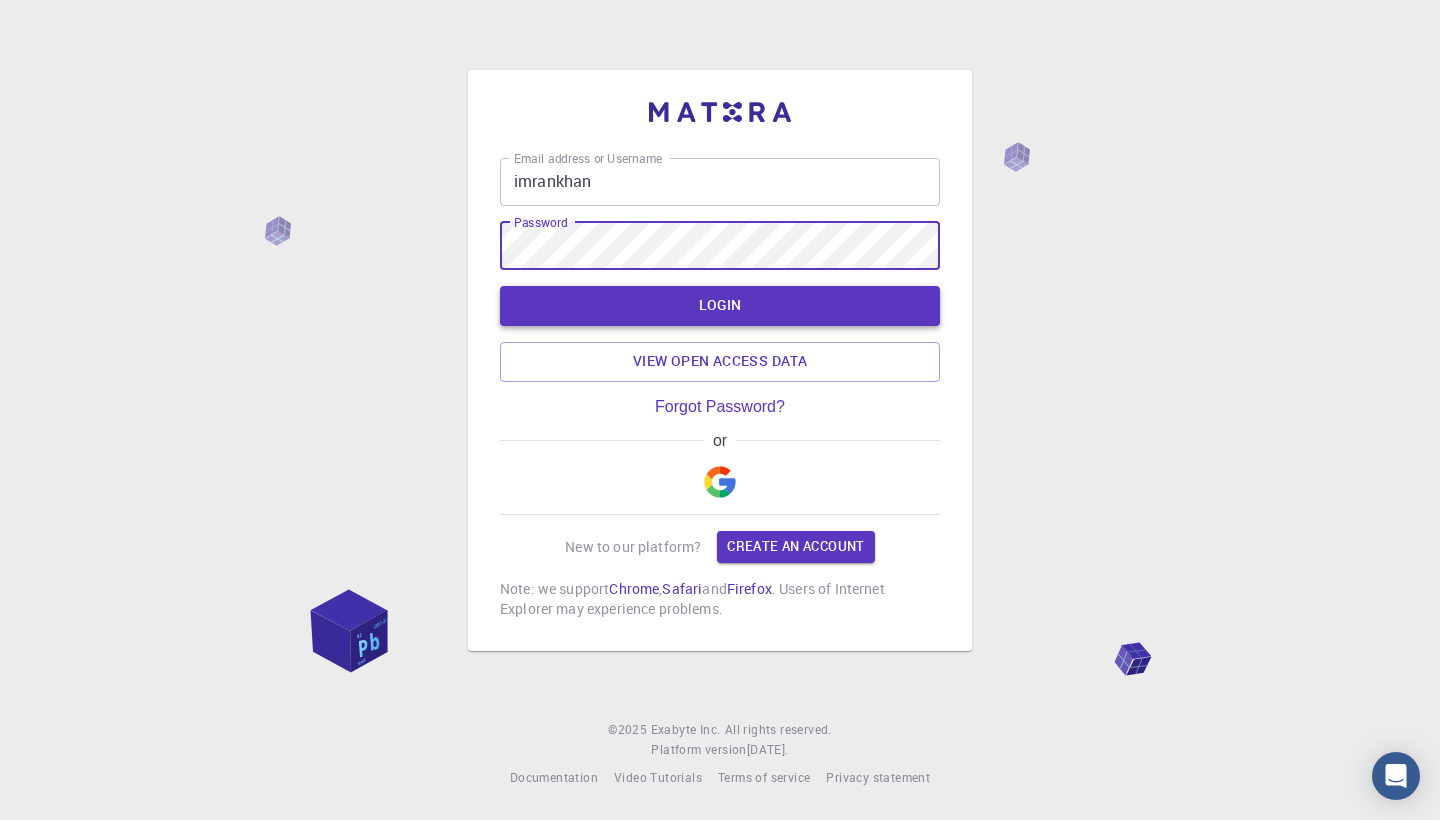 click on "LOGIN" at bounding box center (720, 306) 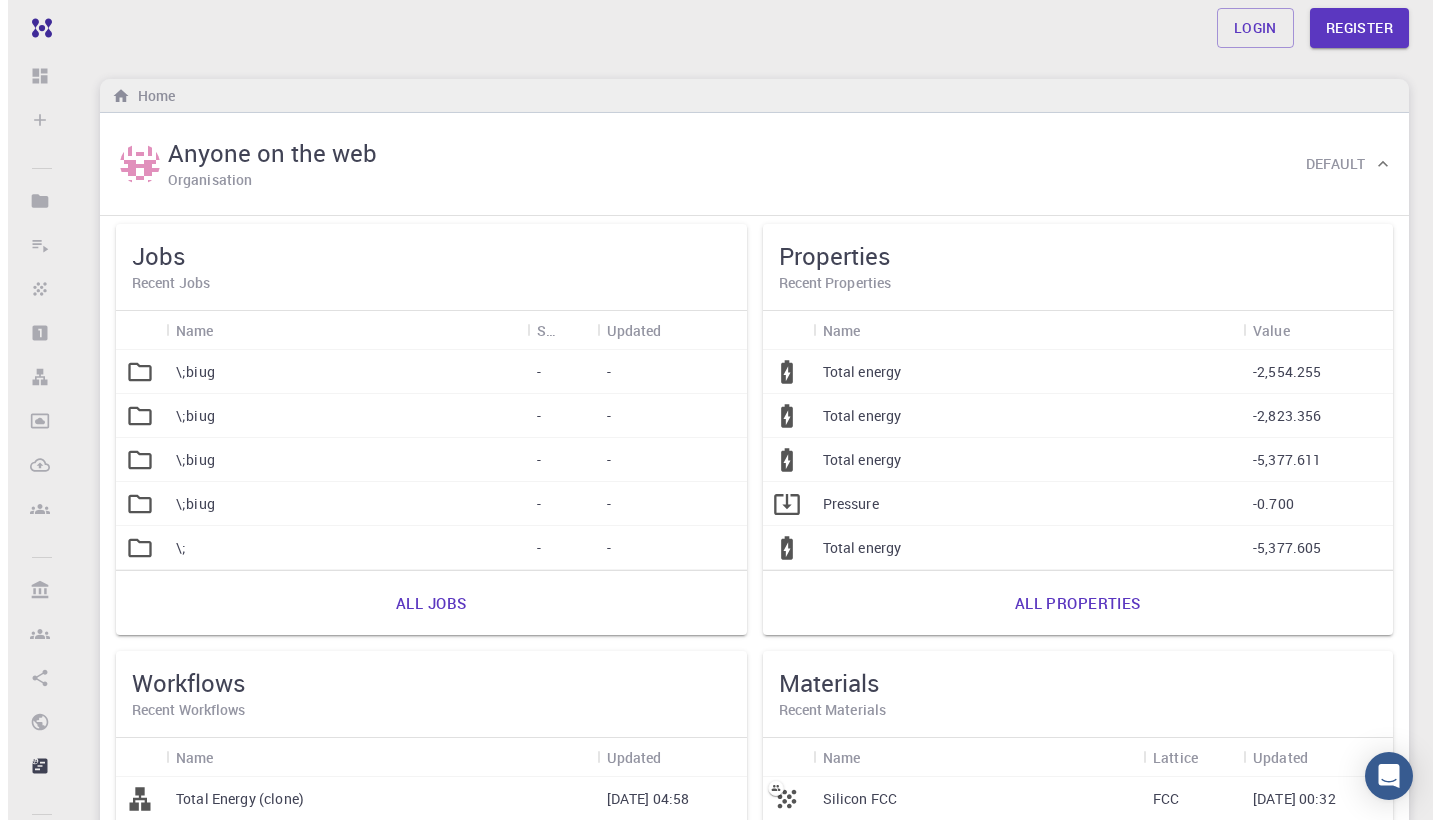 scroll, scrollTop: 0, scrollLeft: 0, axis: both 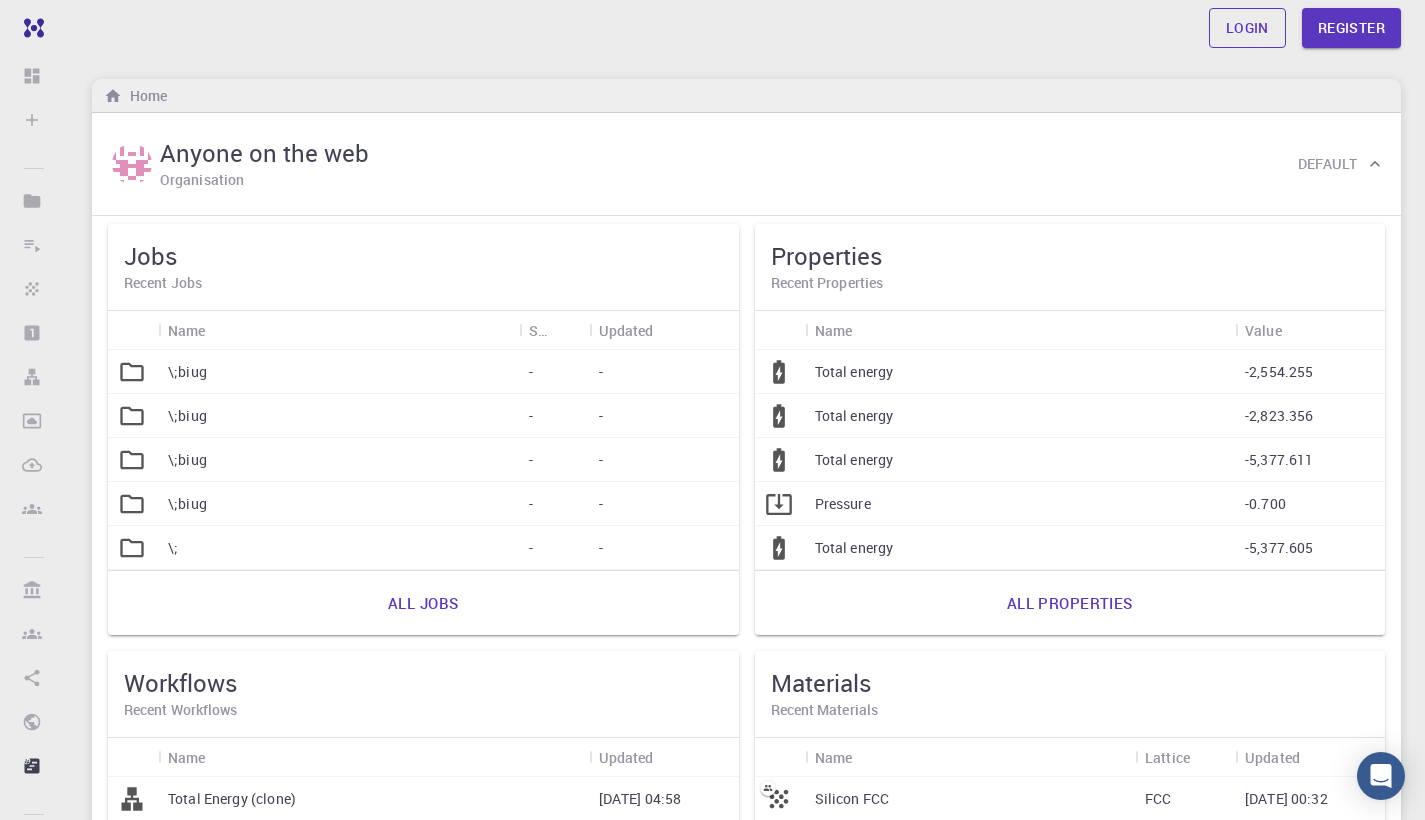 click on "Login" at bounding box center (1247, 28) 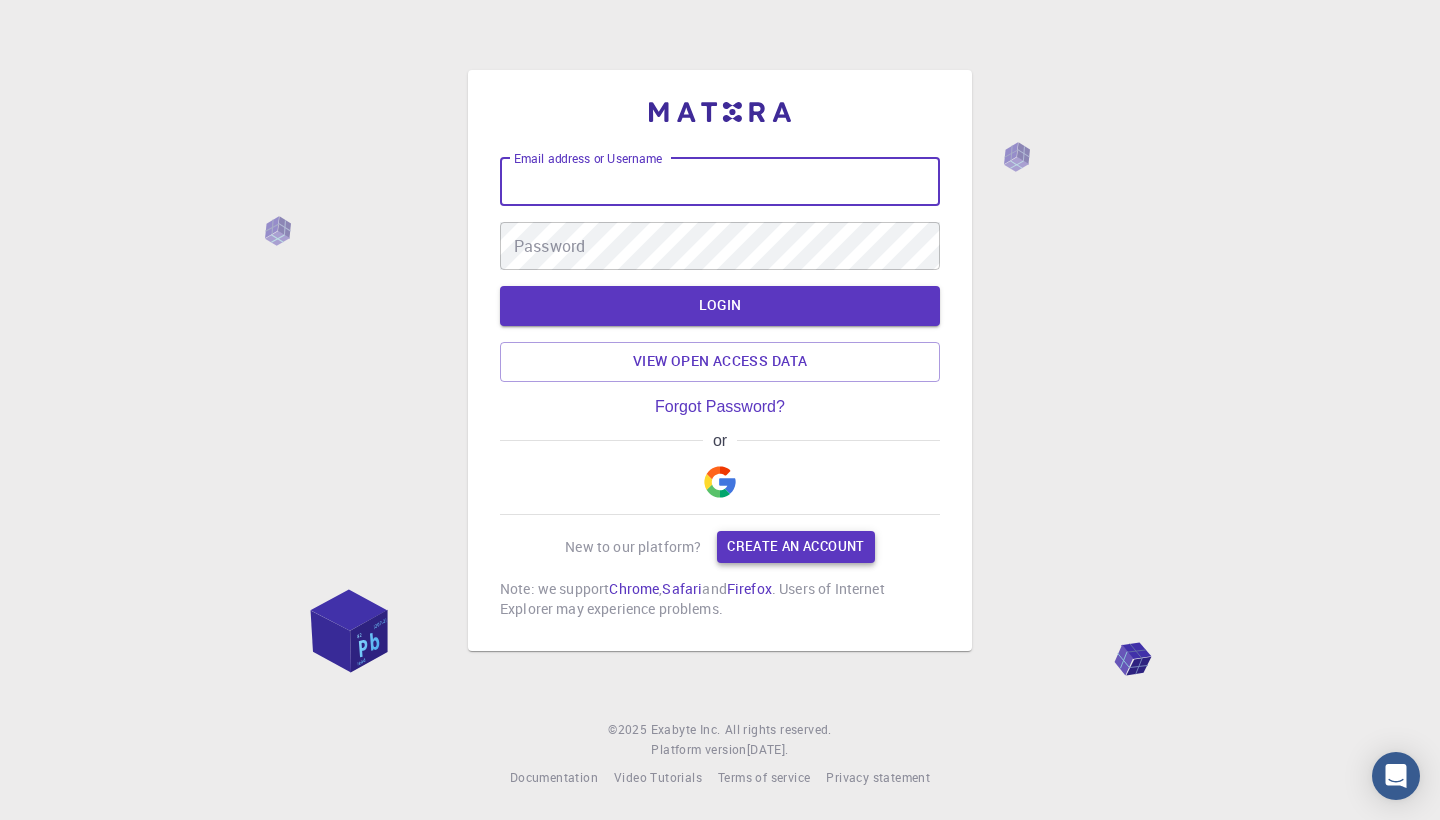 click on "Create an account" at bounding box center (795, 547) 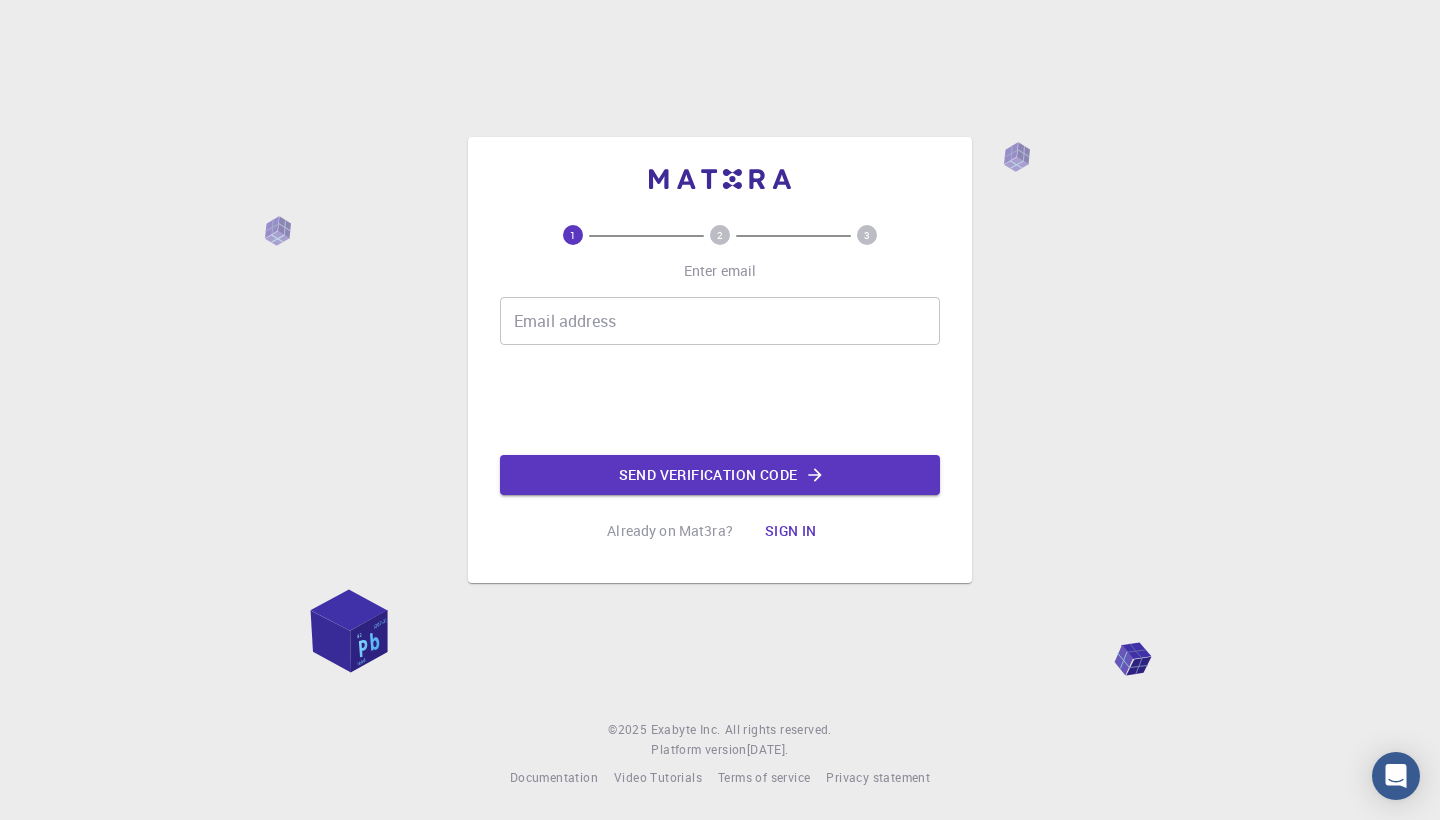click on "Email address" at bounding box center (720, 321) 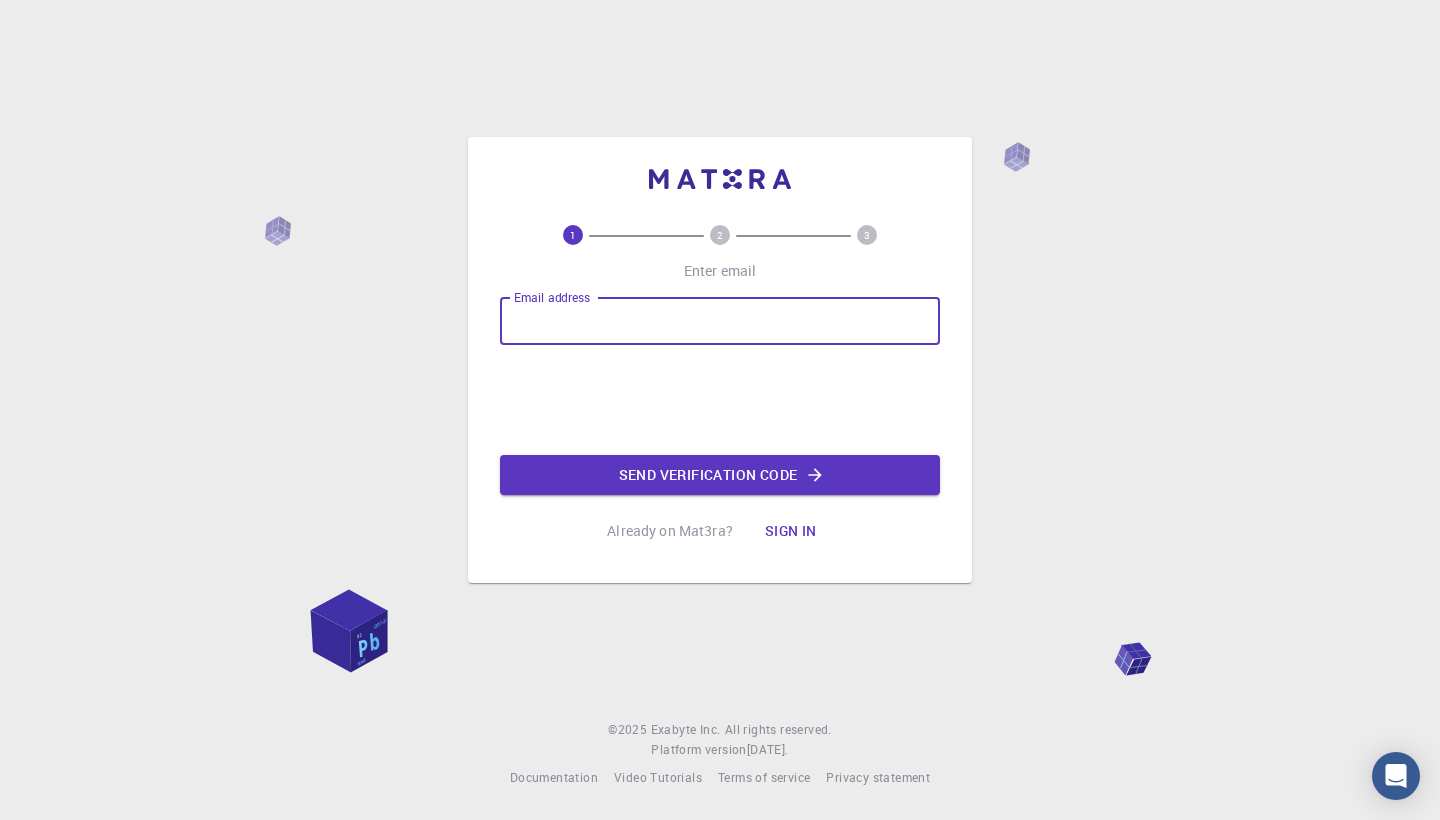 click on "Email address" at bounding box center [720, 321] 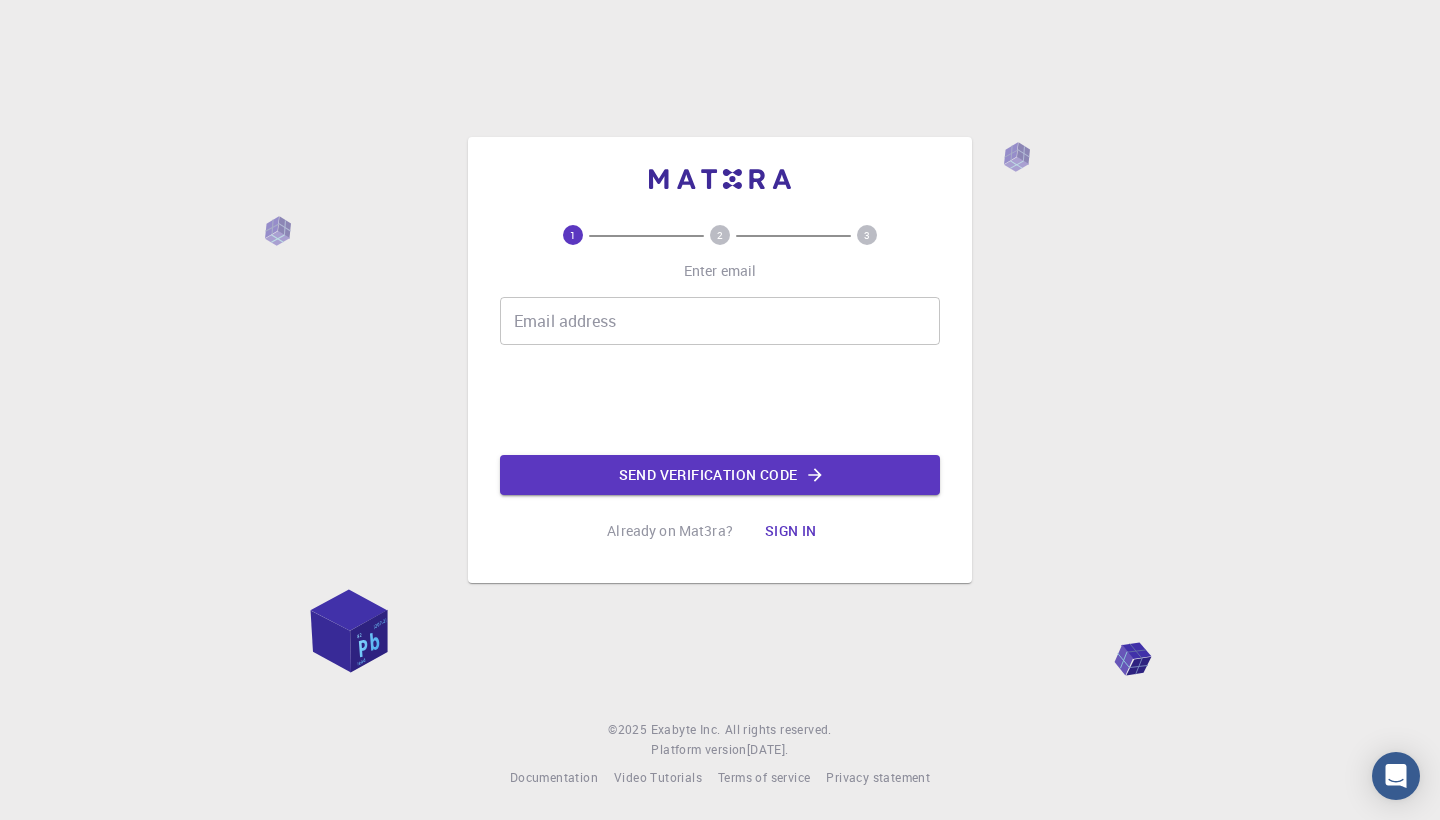 click on "Email address" at bounding box center [720, 321] 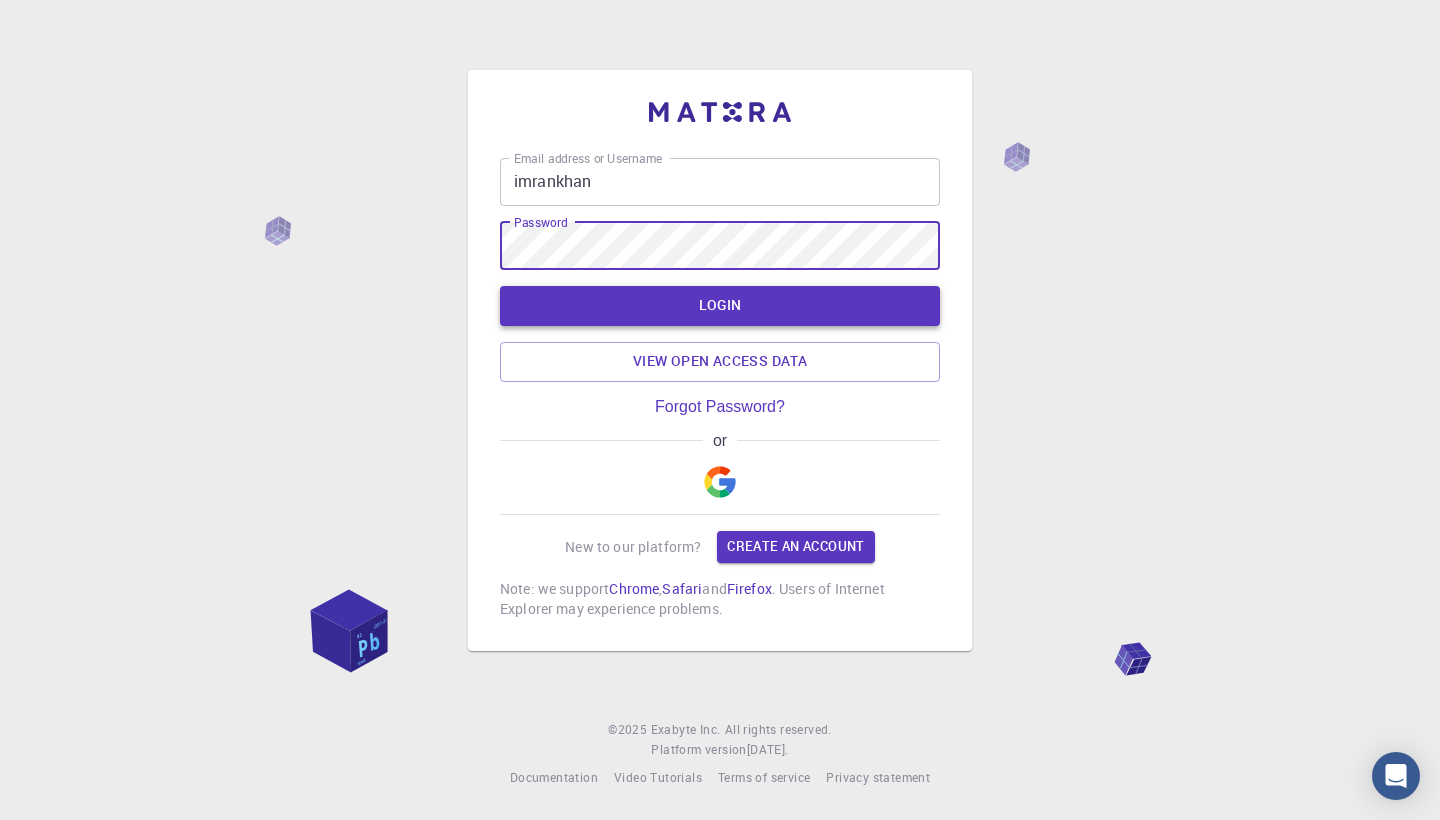 click on "LOGIN" at bounding box center [720, 306] 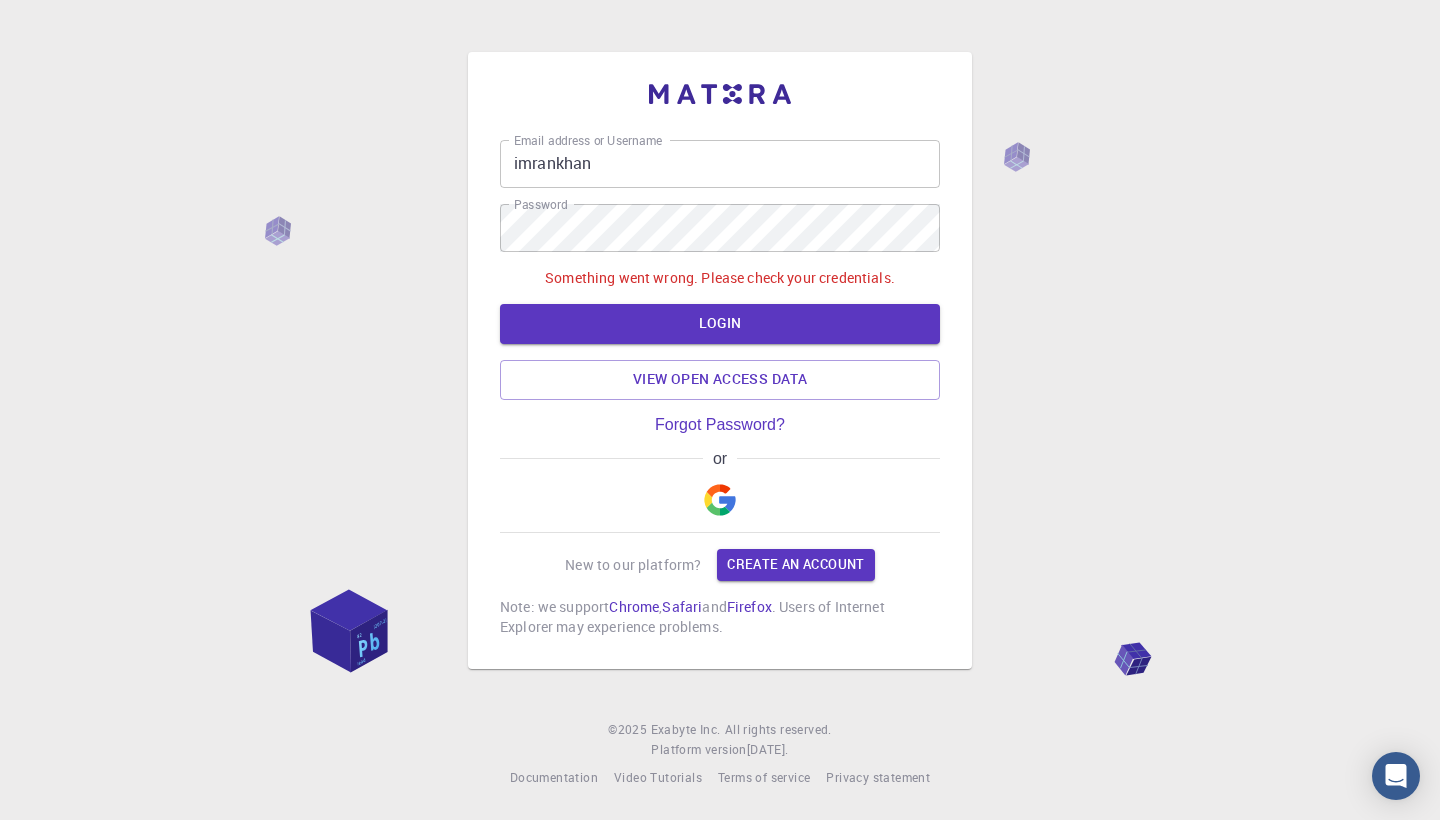 click on "imrankhan" at bounding box center [720, 164] 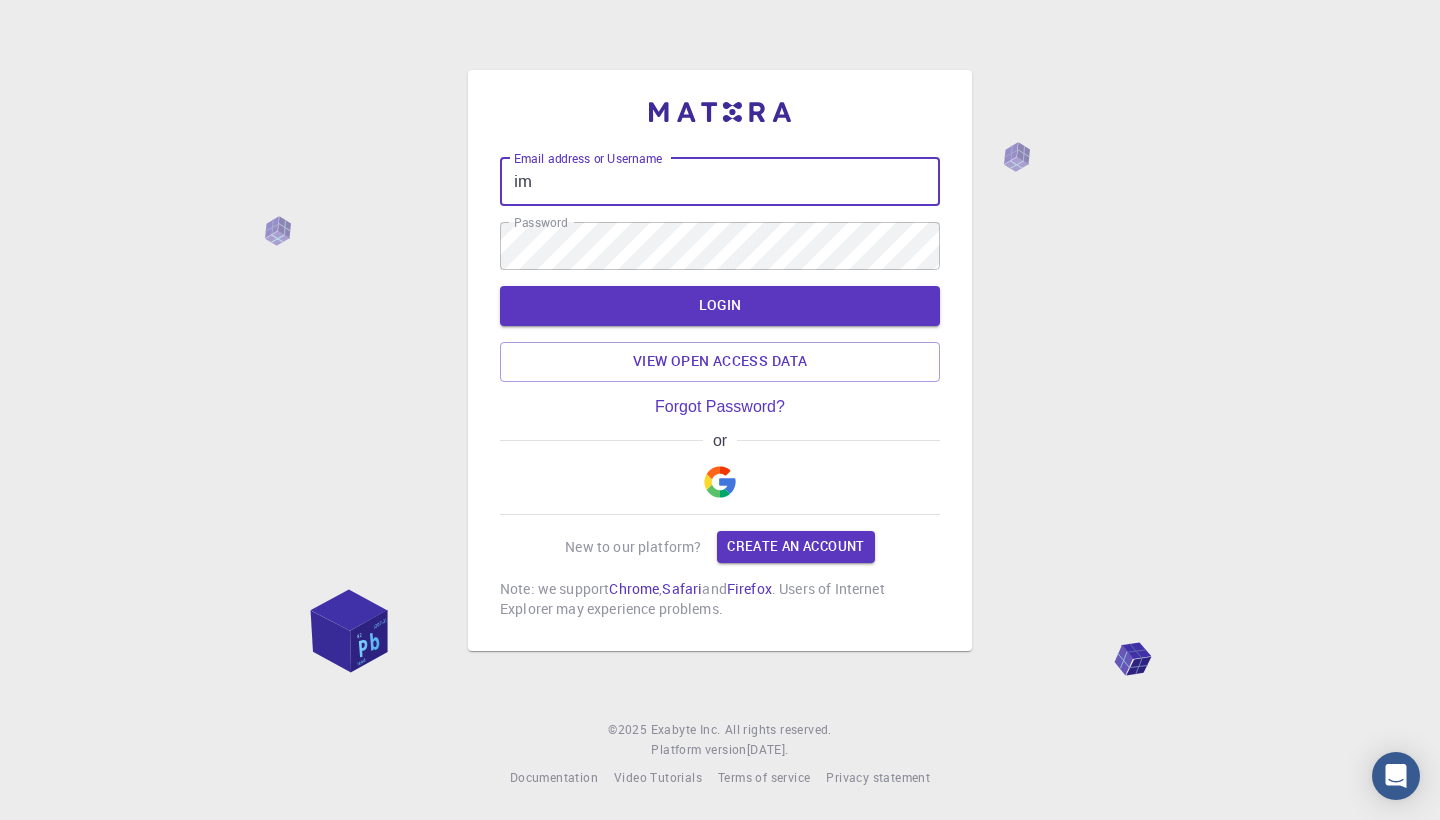 type on "i" 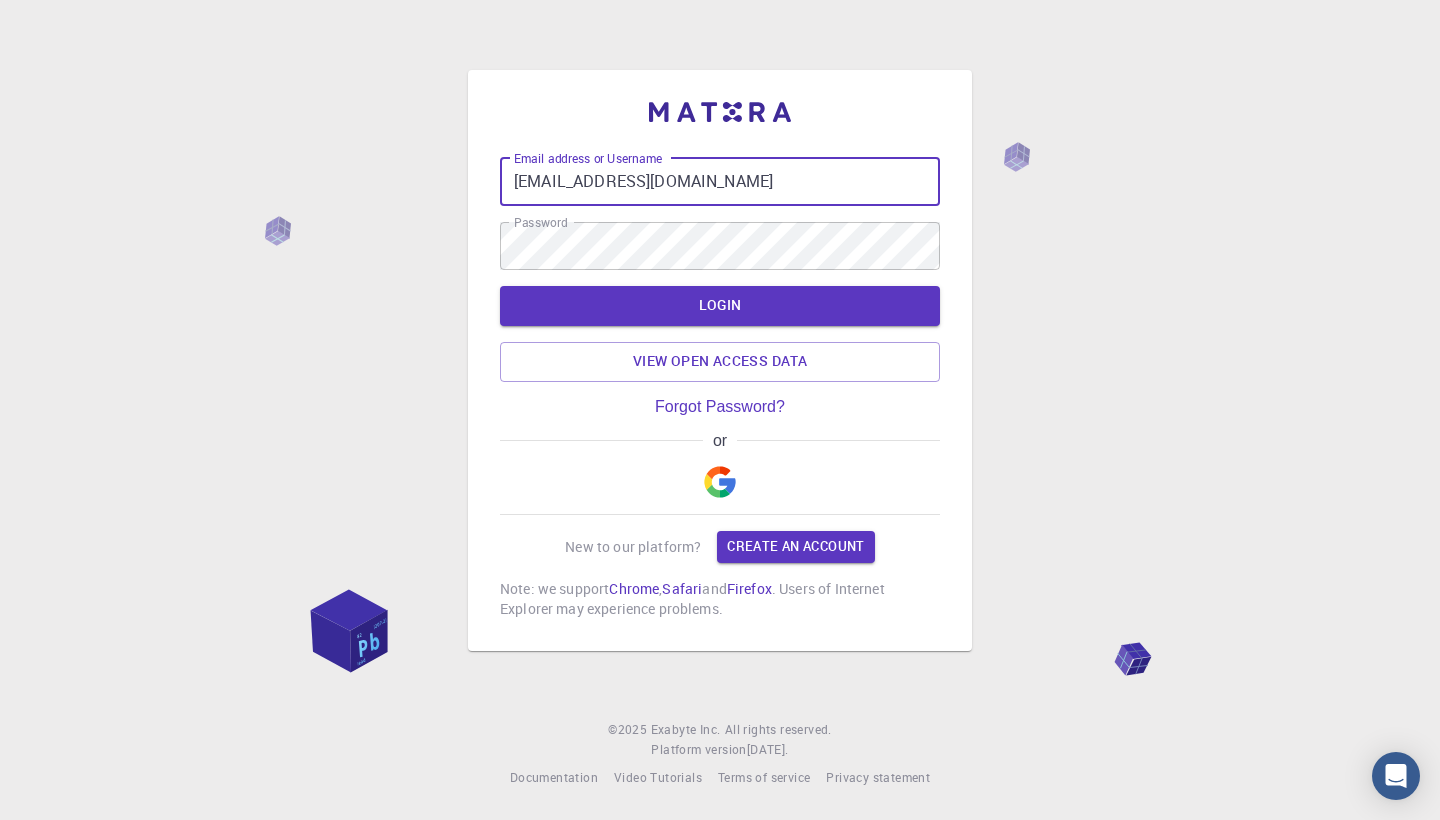 type on "[EMAIL_ADDRESS][DOMAIN_NAME]" 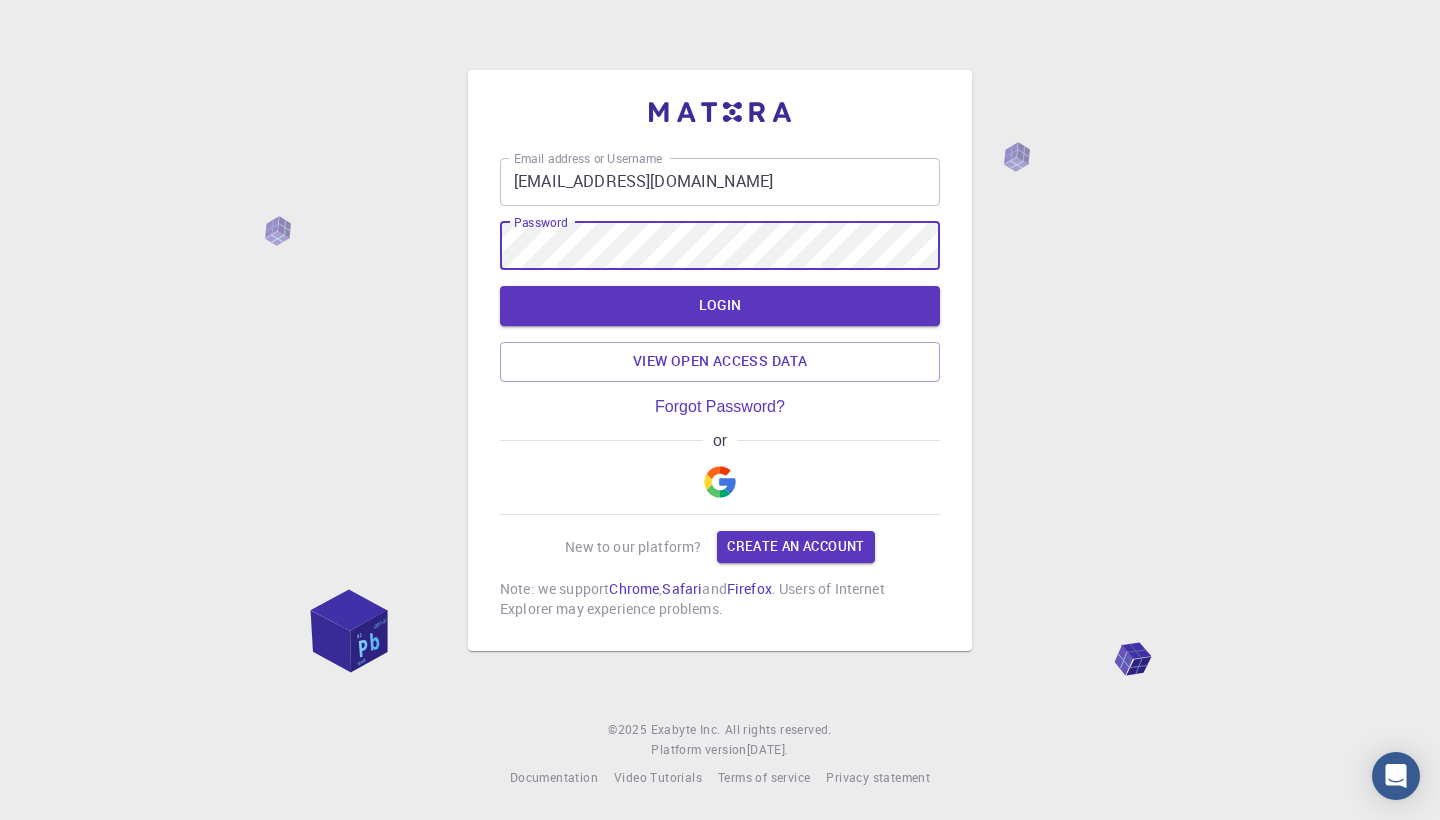 click on "[EMAIL_ADDRESS][DOMAIN_NAME]" at bounding box center (720, 182) 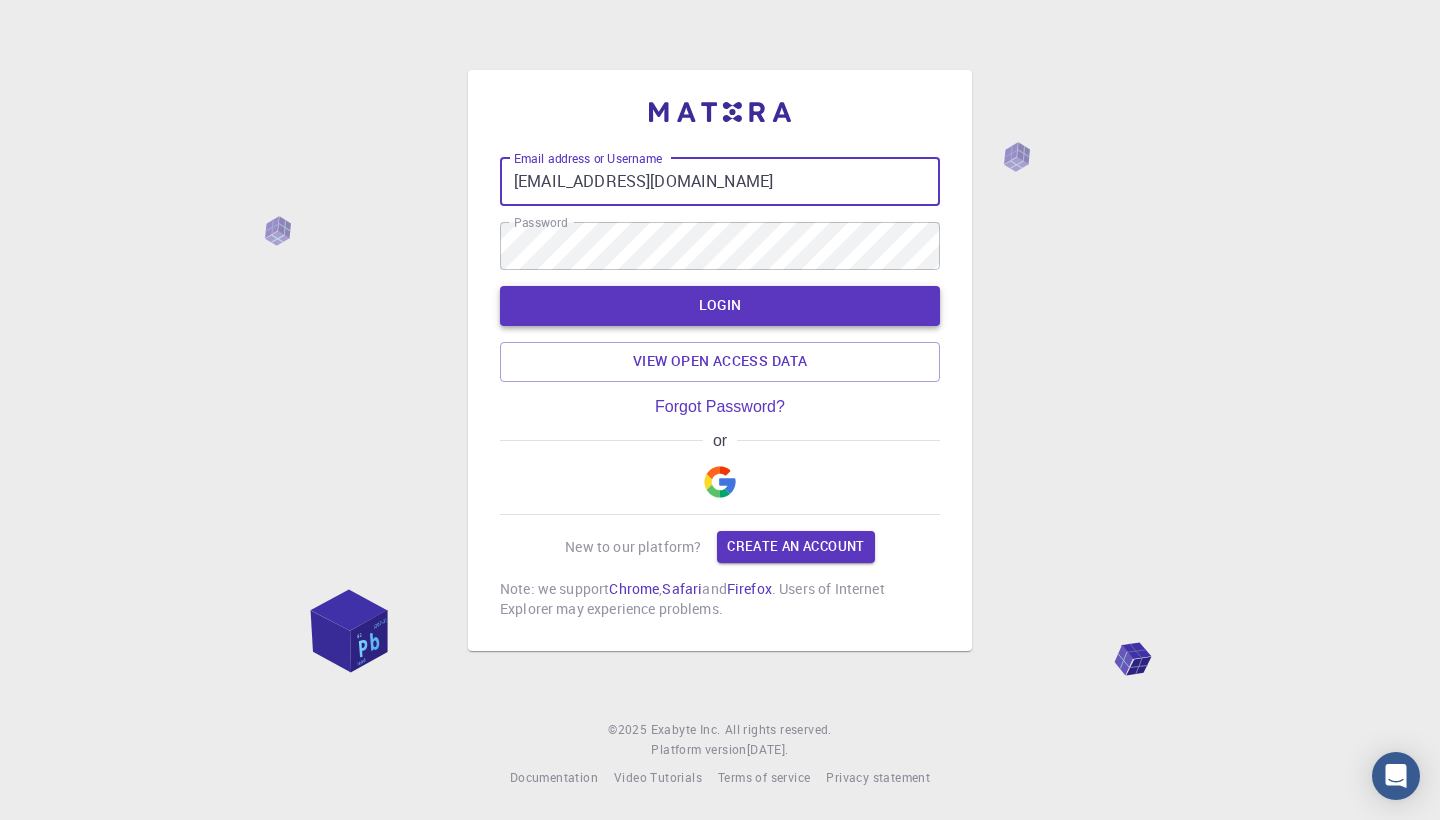 click on "LOGIN" at bounding box center [720, 306] 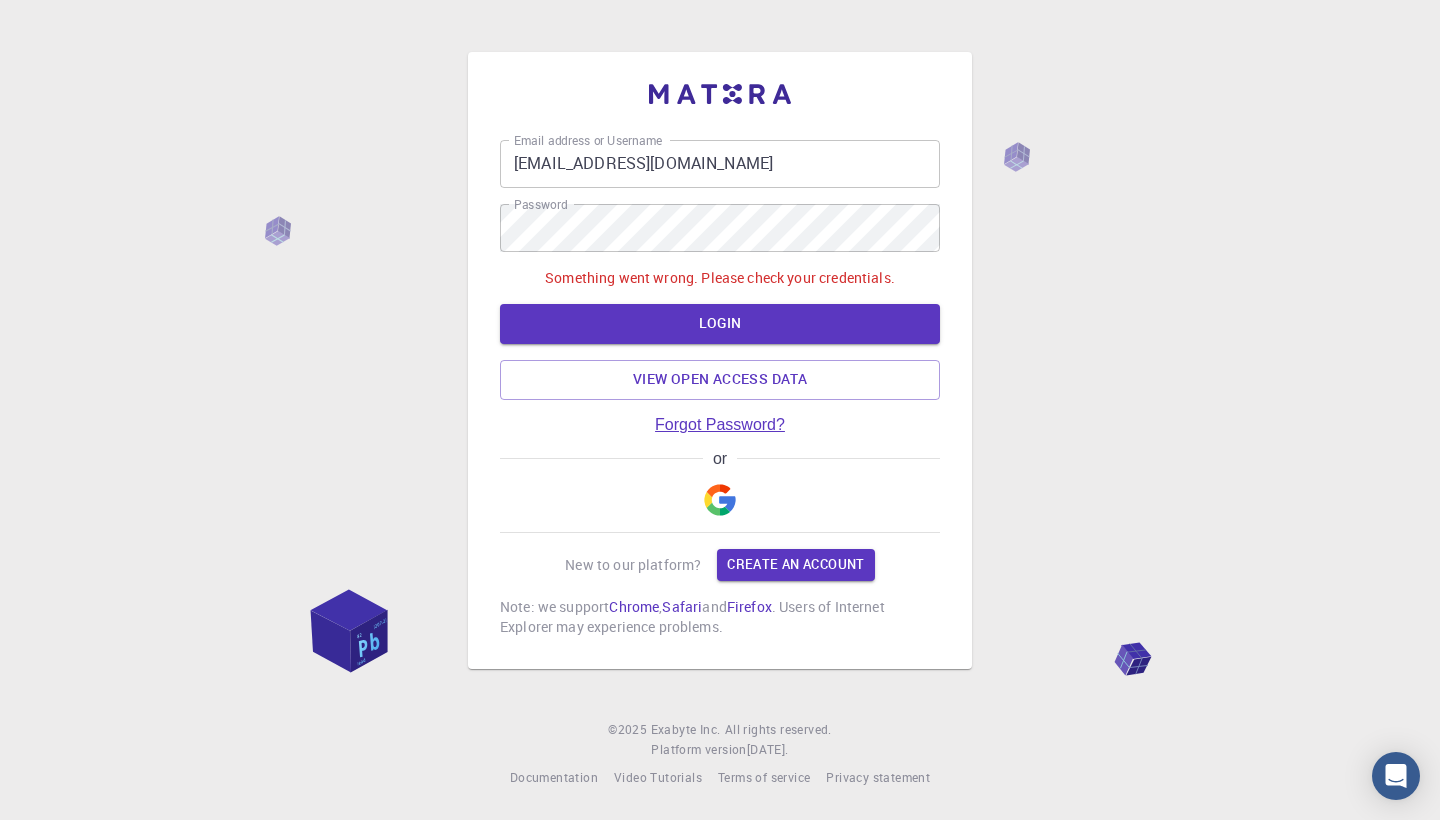click on "Forgot Password?" at bounding box center [720, 425] 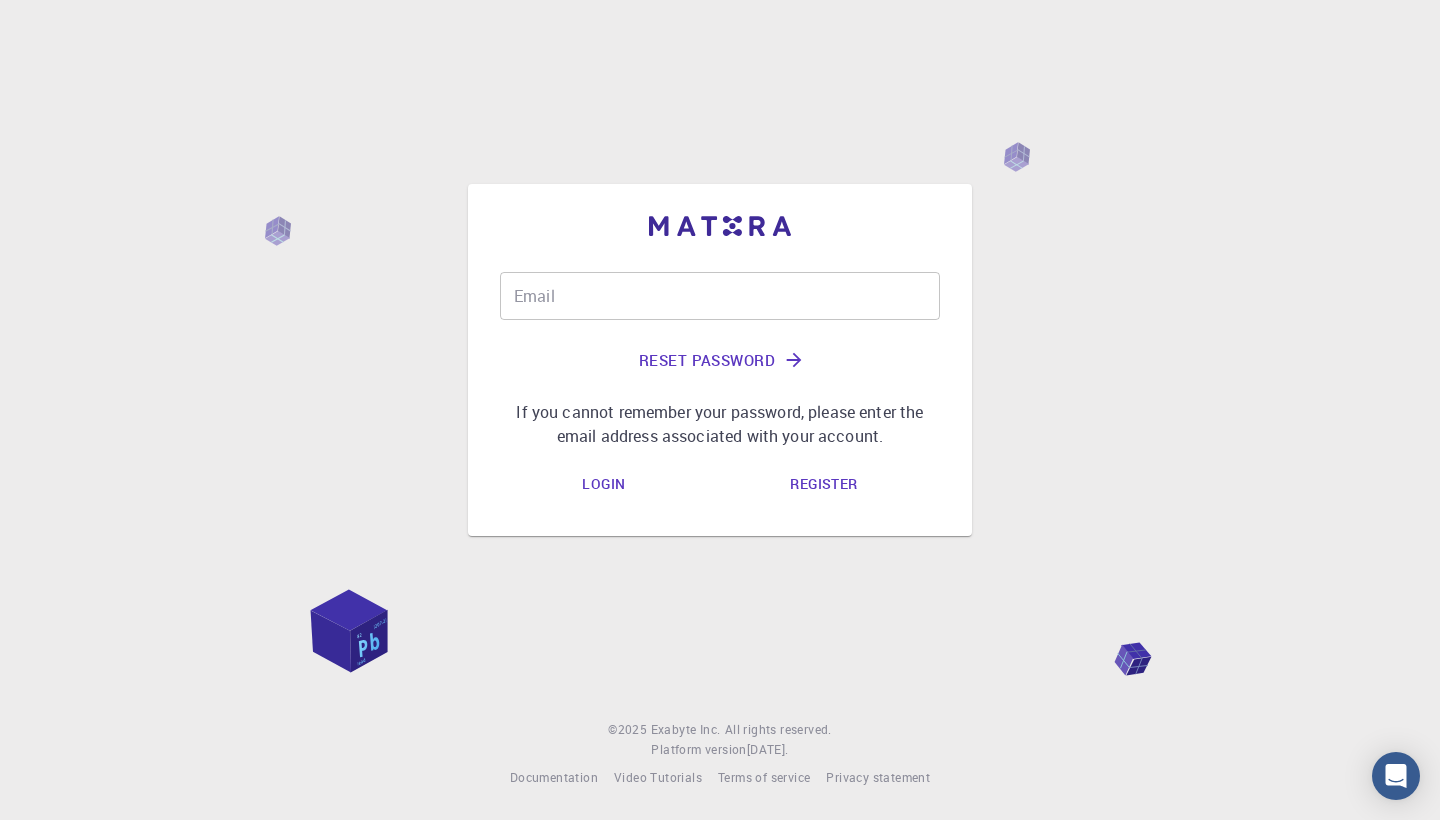 click on "Email" at bounding box center [720, 296] 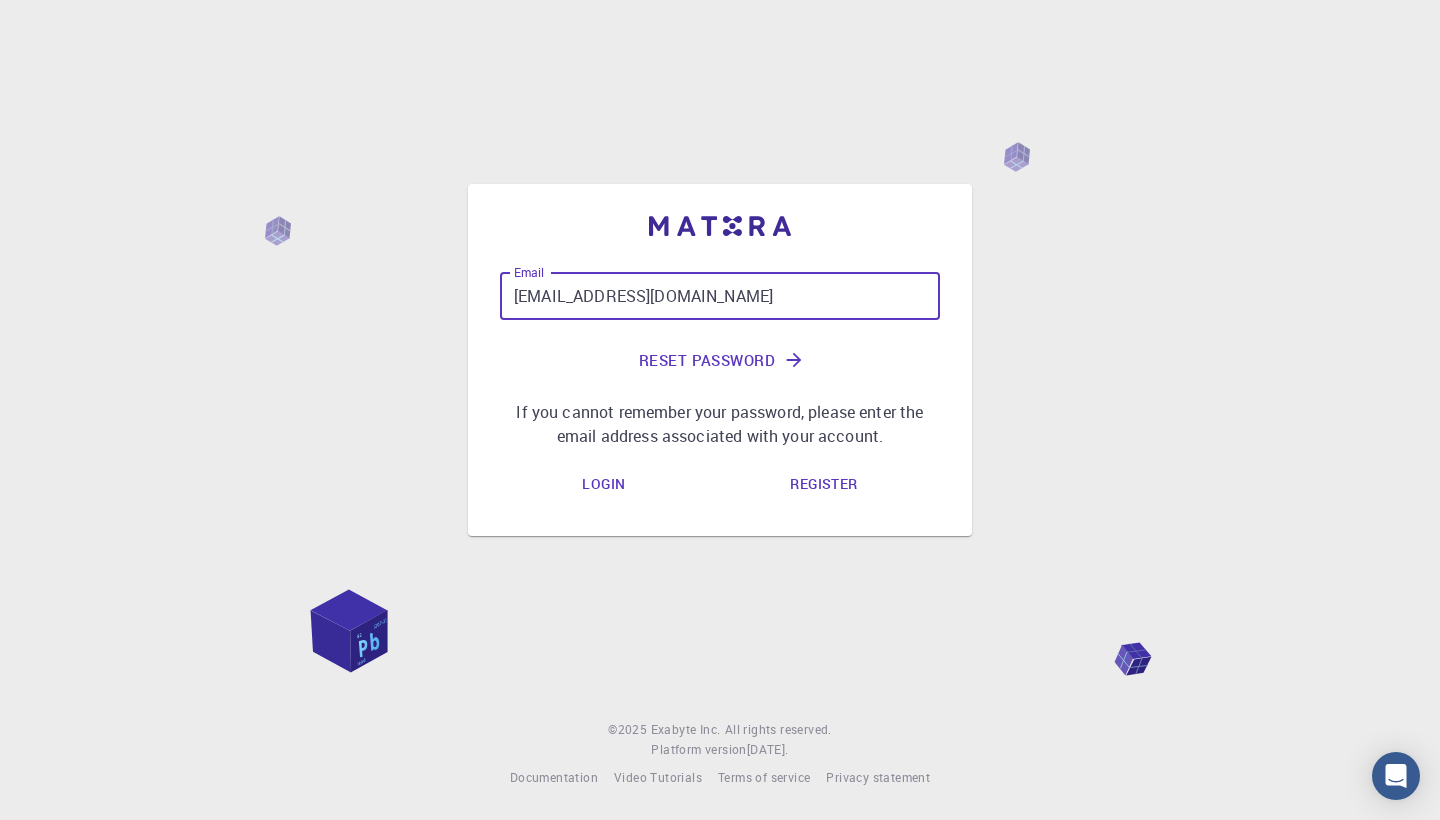 type on "[EMAIL_ADDRESS][DOMAIN_NAME]" 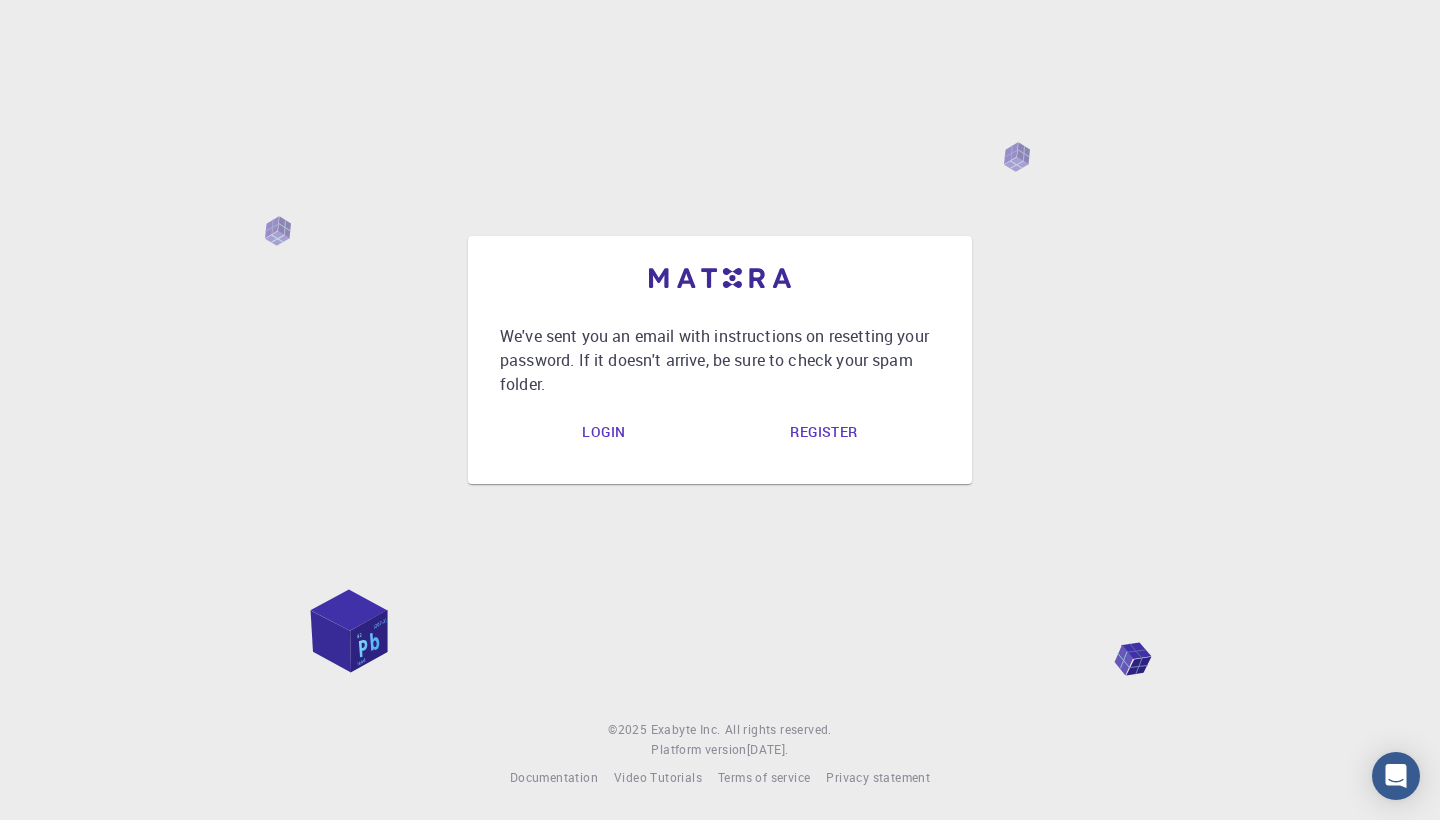click on "Login" at bounding box center (603, 432) 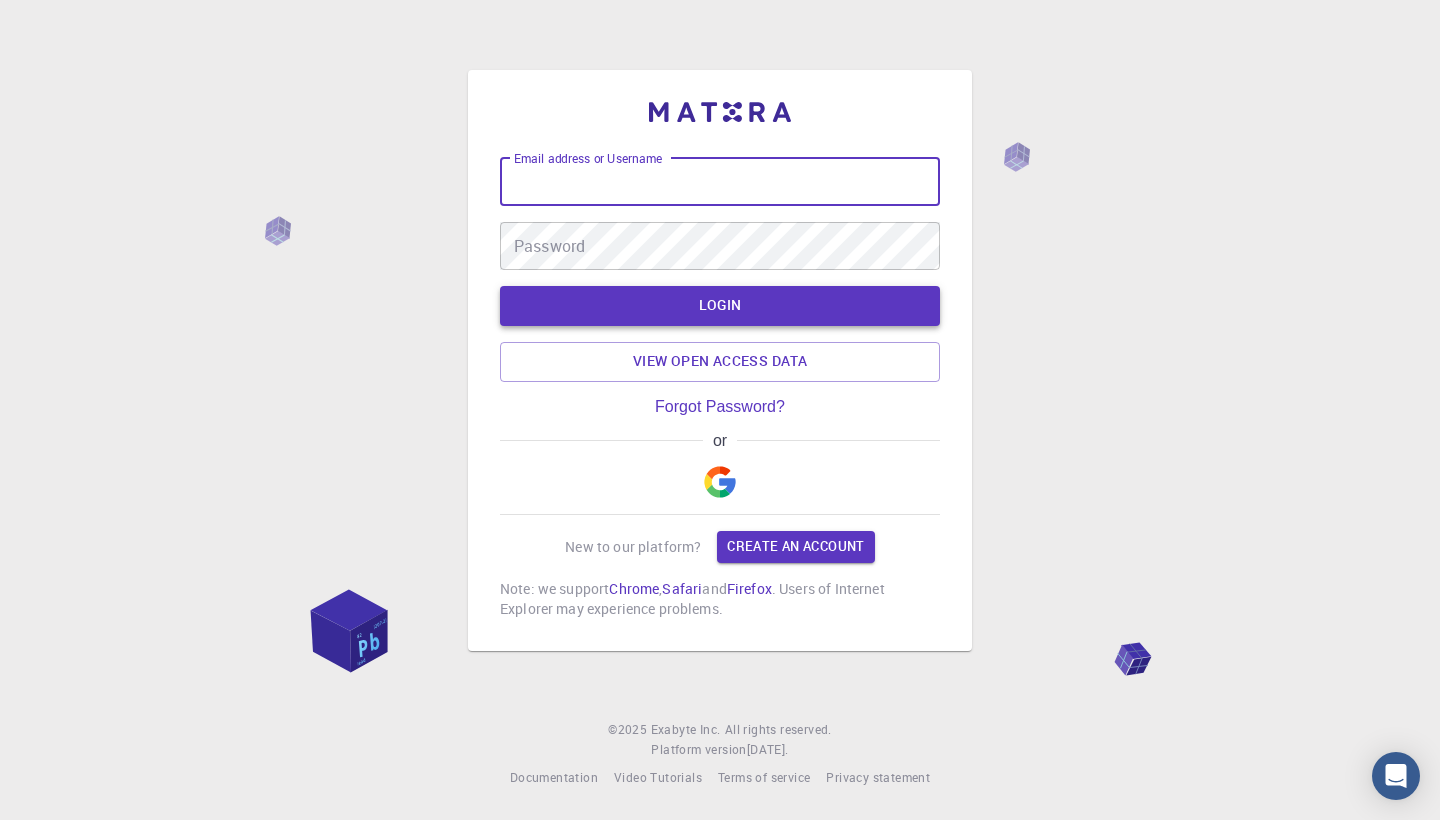 type on "imrankhan" 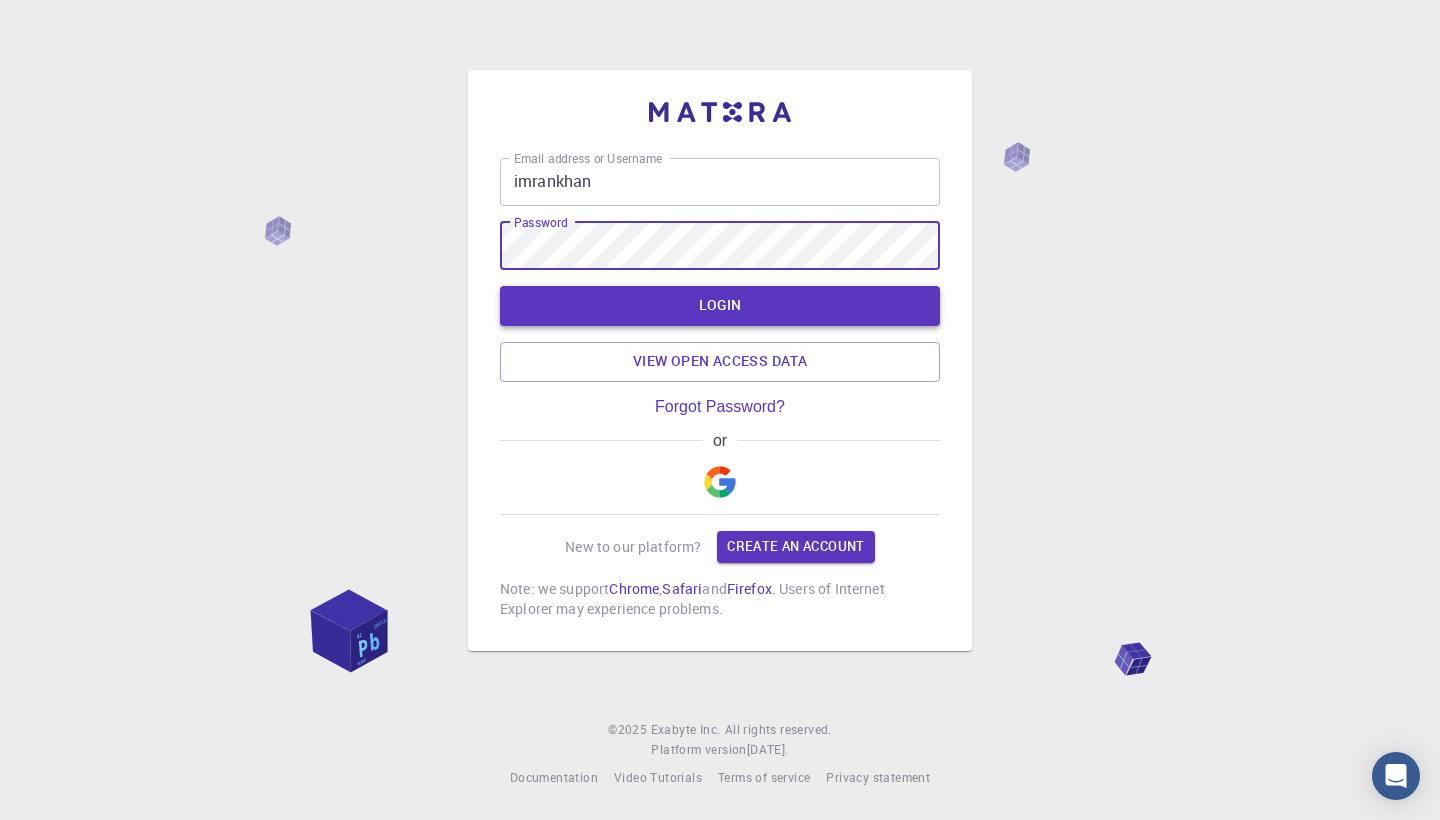click on "LOGIN" at bounding box center (720, 306) 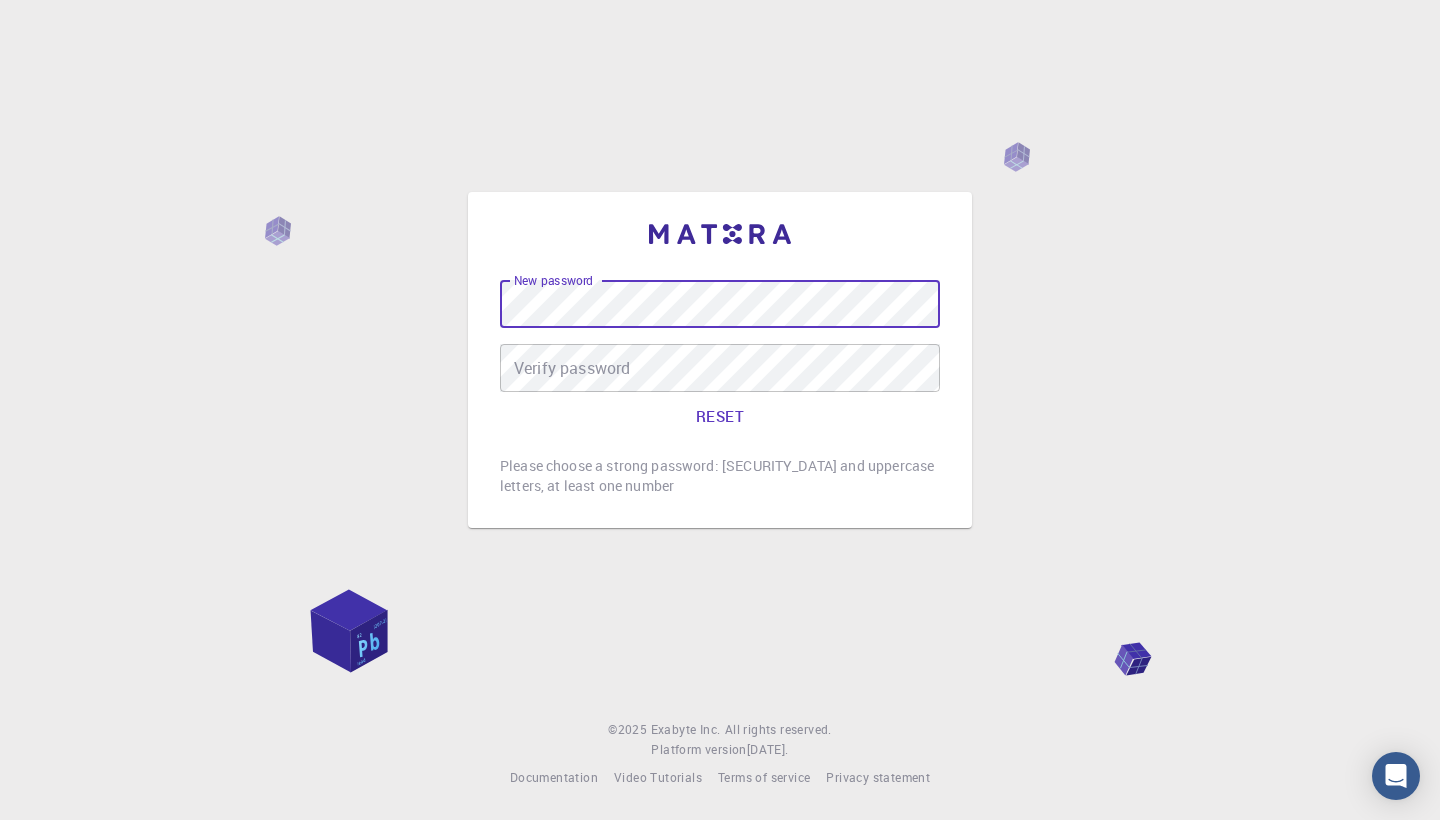 scroll, scrollTop: 0, scrollLeft: 0, axis: both 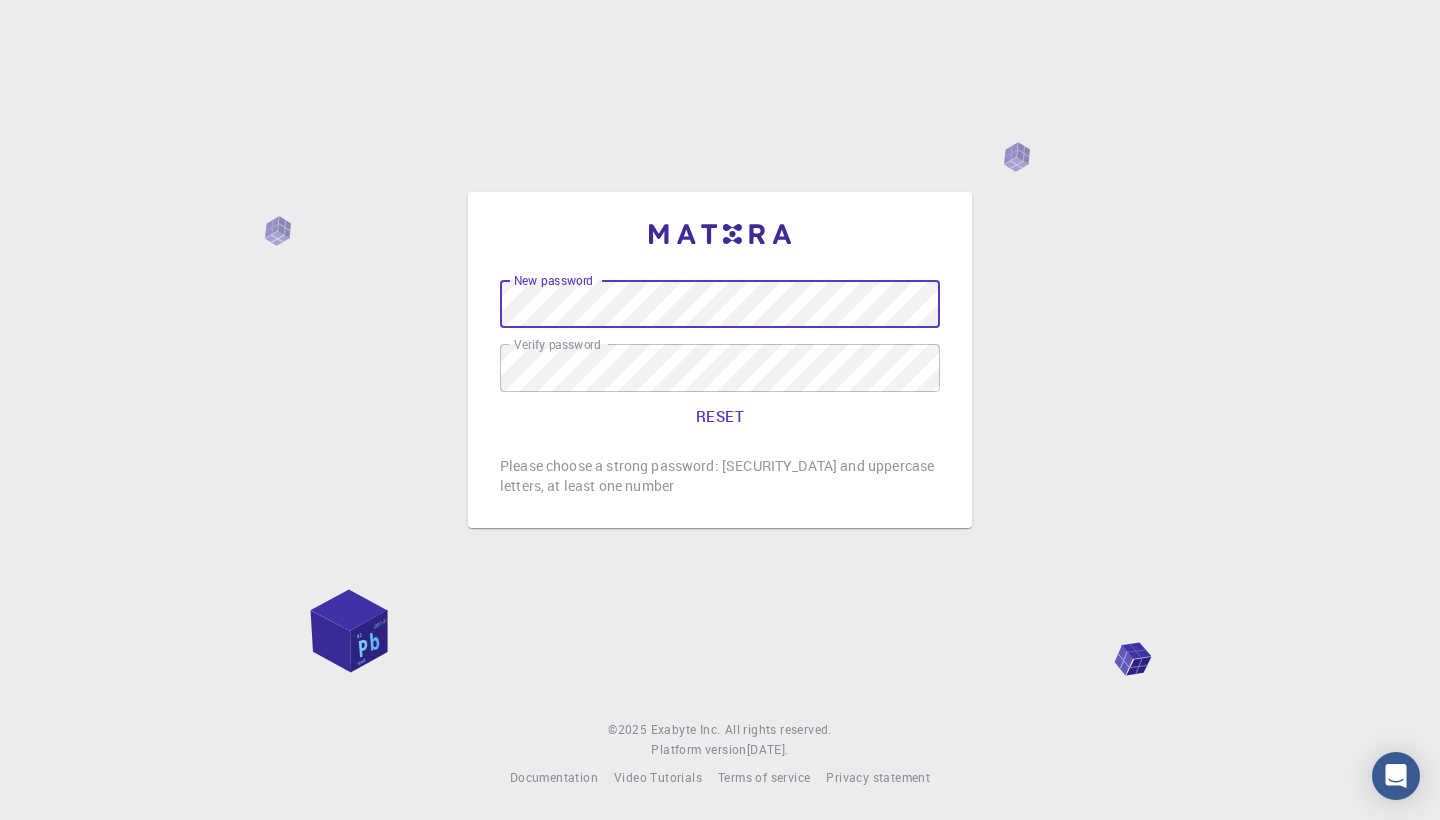 click on "RESET" 